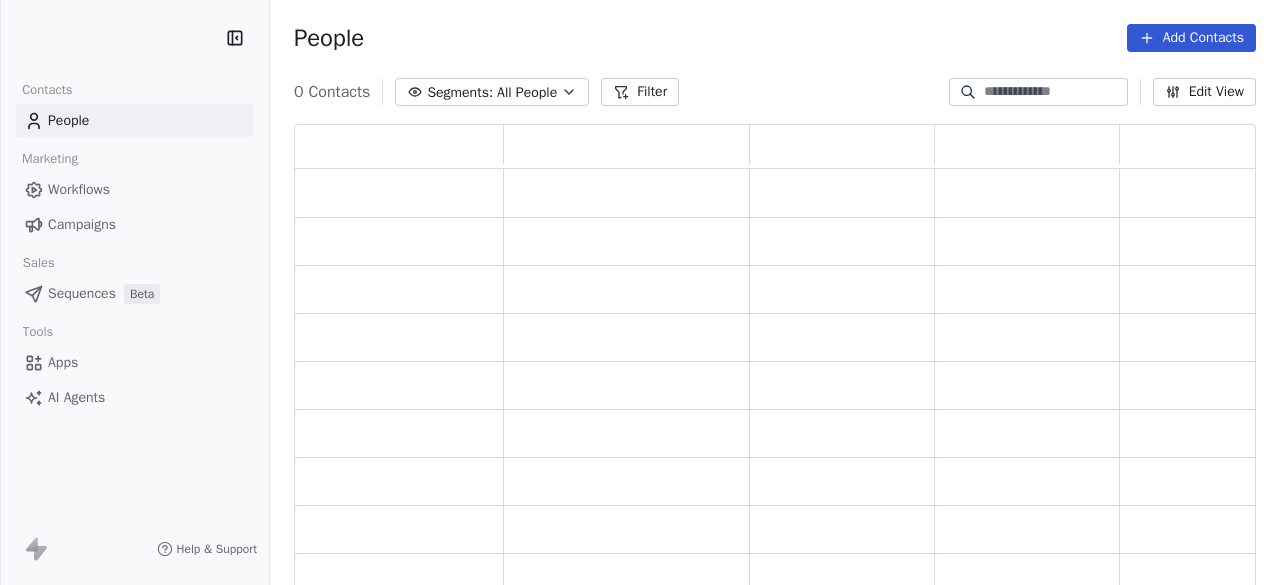 scroll, scrollTop: 0, scrollLeft: 0, axis: both 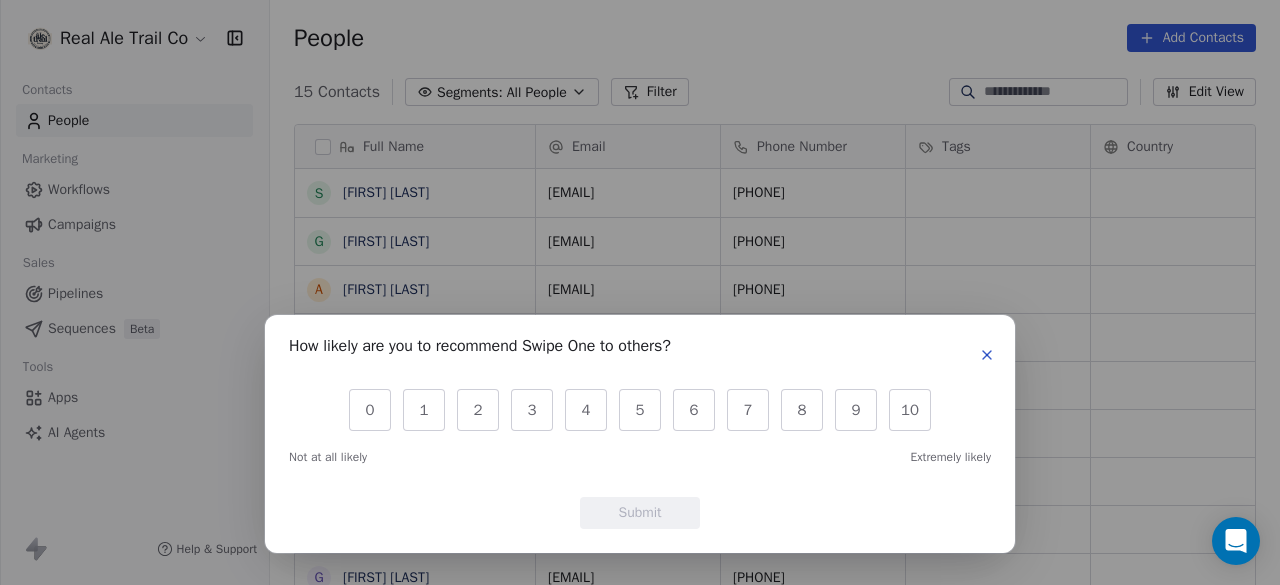 click 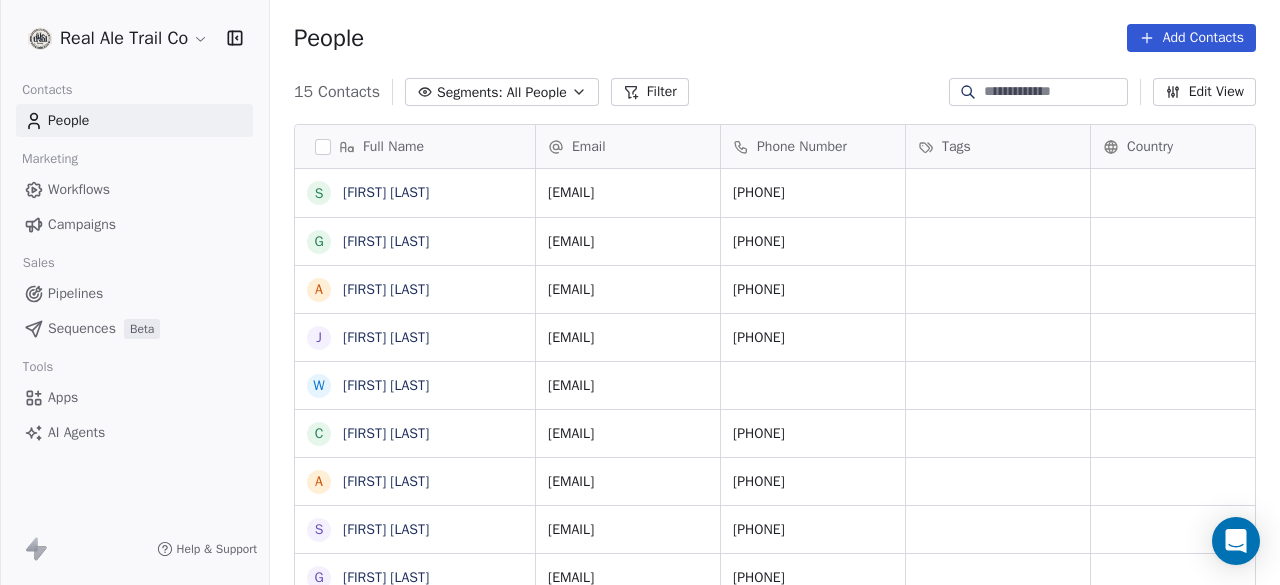 click on "Real Ale Trail Co Contacts People Marketing Workflows Campaigns Sales Pipelines Sequences Beta Tools Apps AI Agents Help & Support" at bounding box center [134, 292] 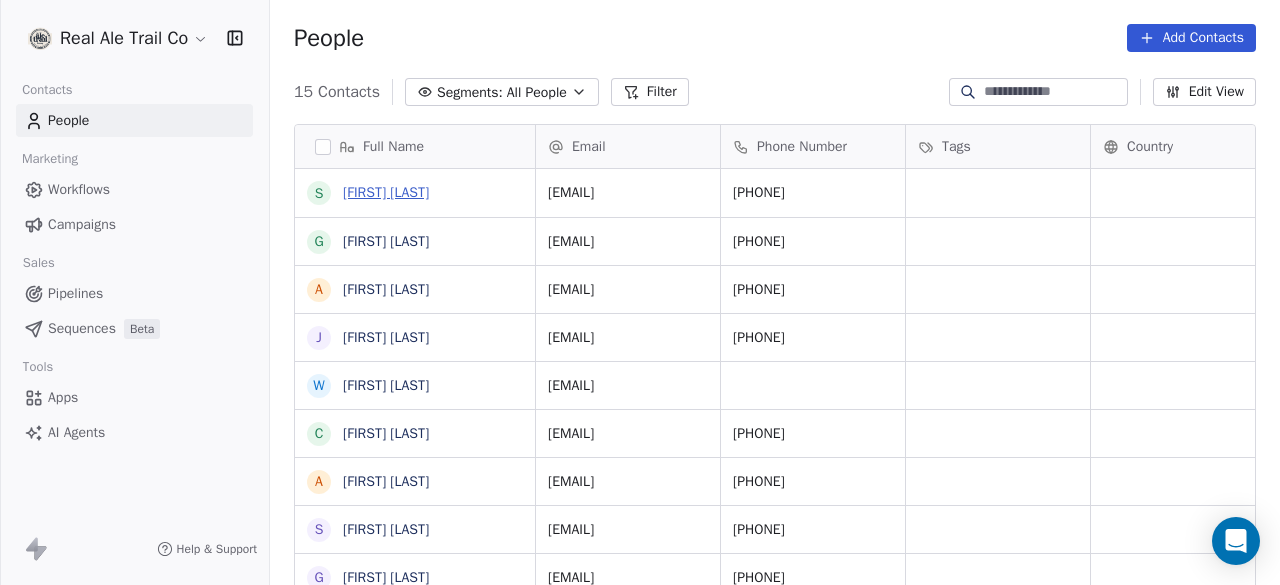 click on "[FIRST] [LAST]" at bounding box center (386, 192) 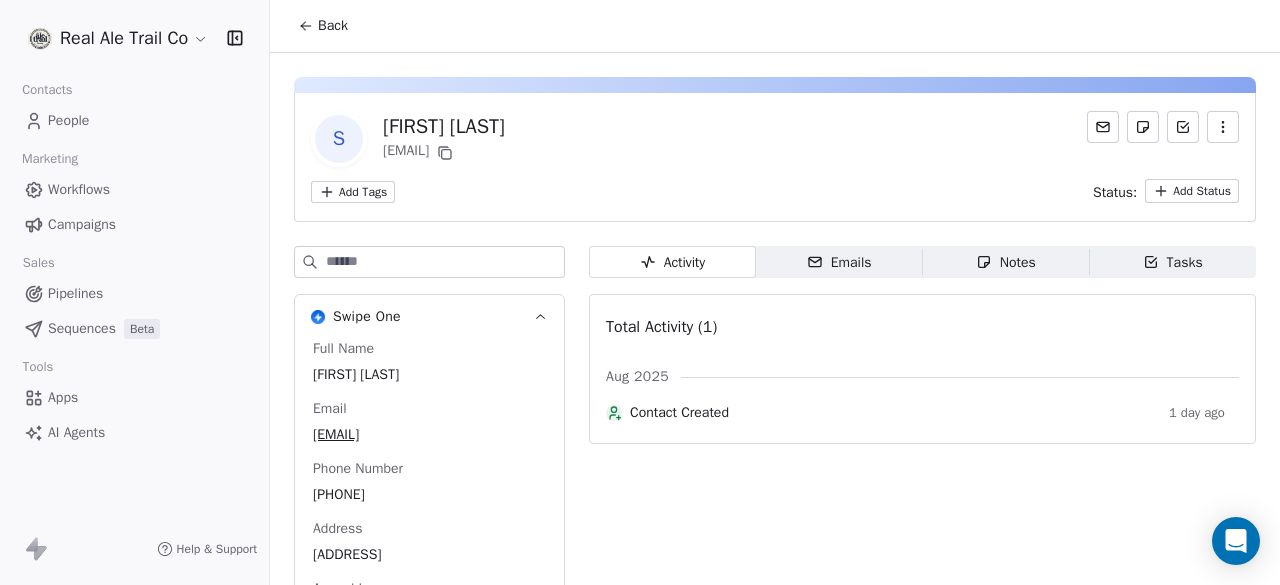click on "Full Name [FIRST] [LAST] Email [EMAIL] Phone Number [PHONE] Address [ADDRESS] Annual Income Add Annual Revenue Add See   40   More" at bounding box center (429, 533) 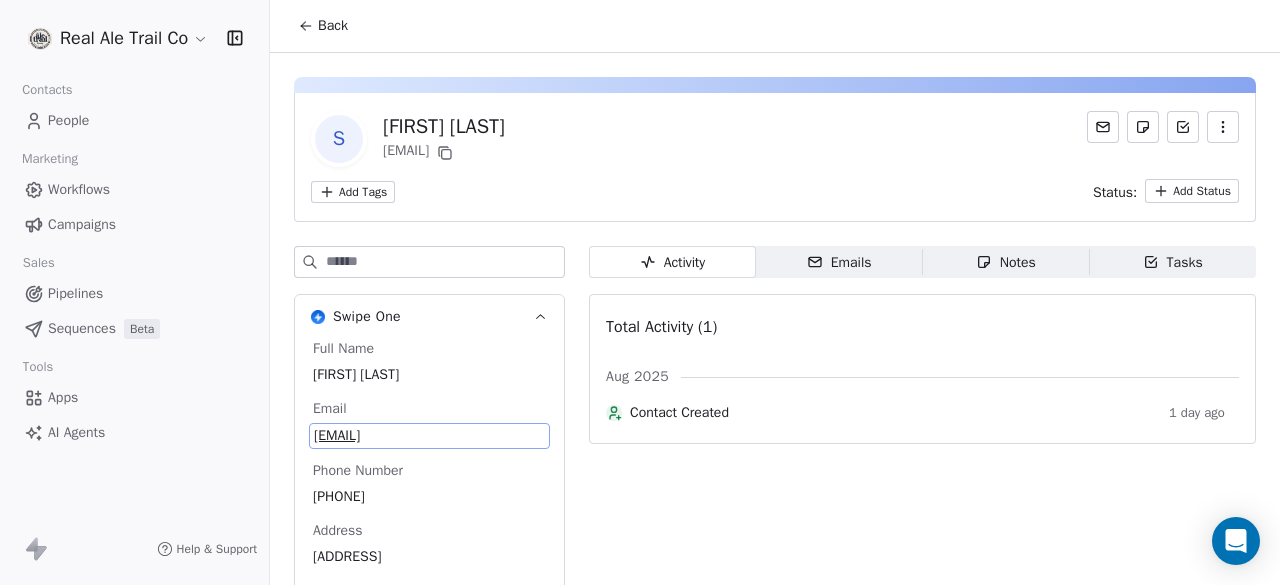 scroll, scrollTop: 142, scrollLeft: 0, axis: vertical 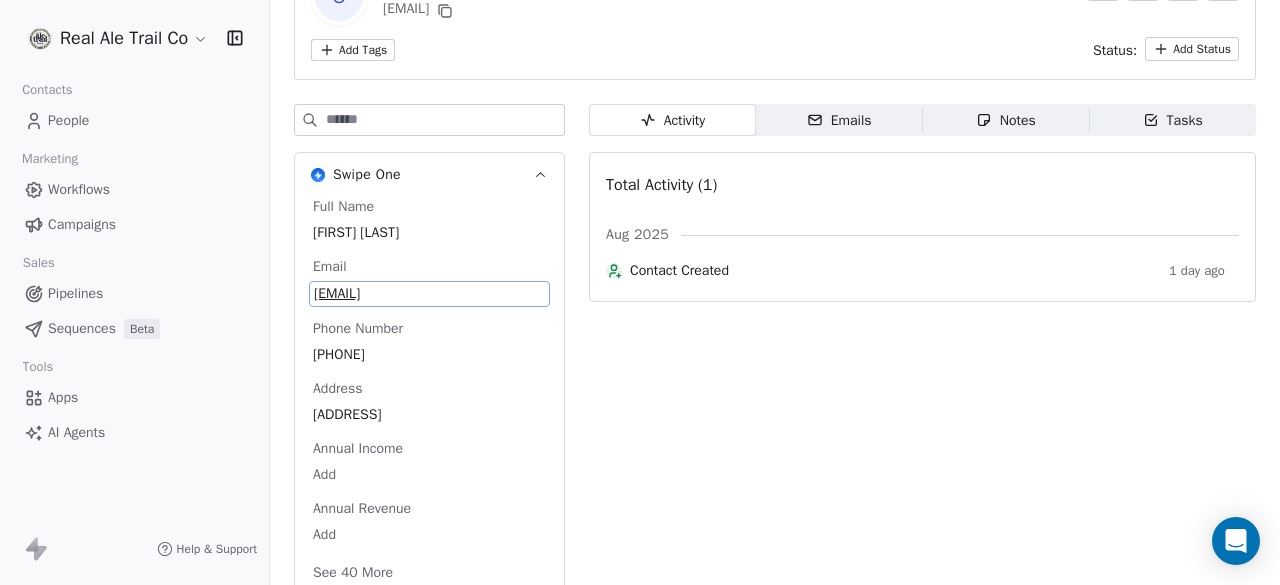 click on "[EMAIL]" at bounding box center (429, 294) 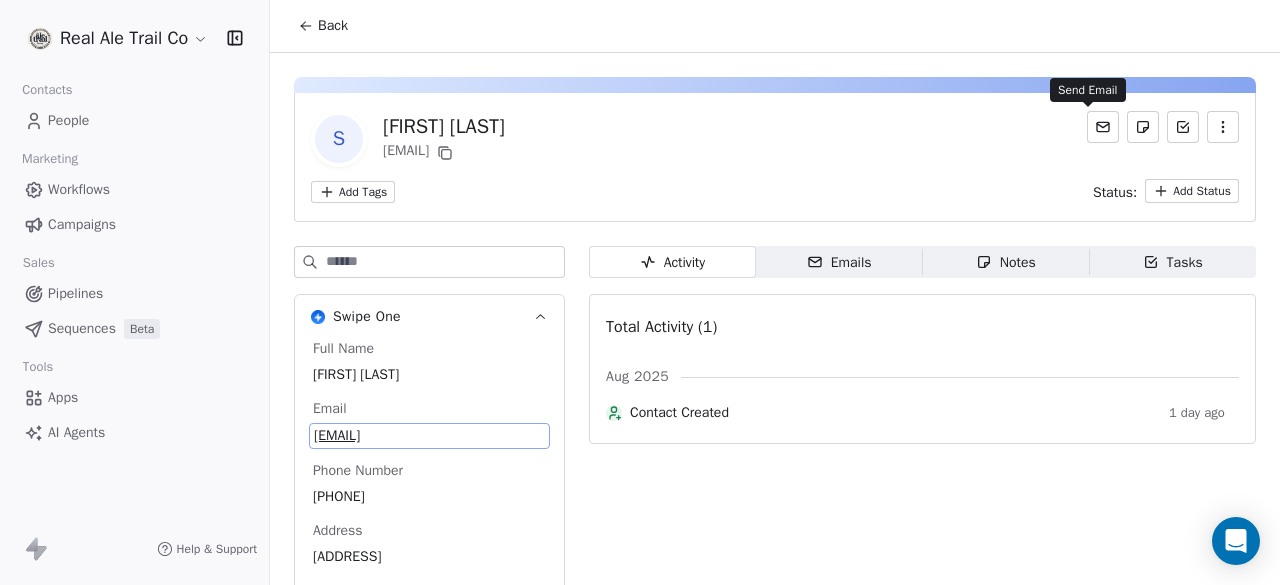 click 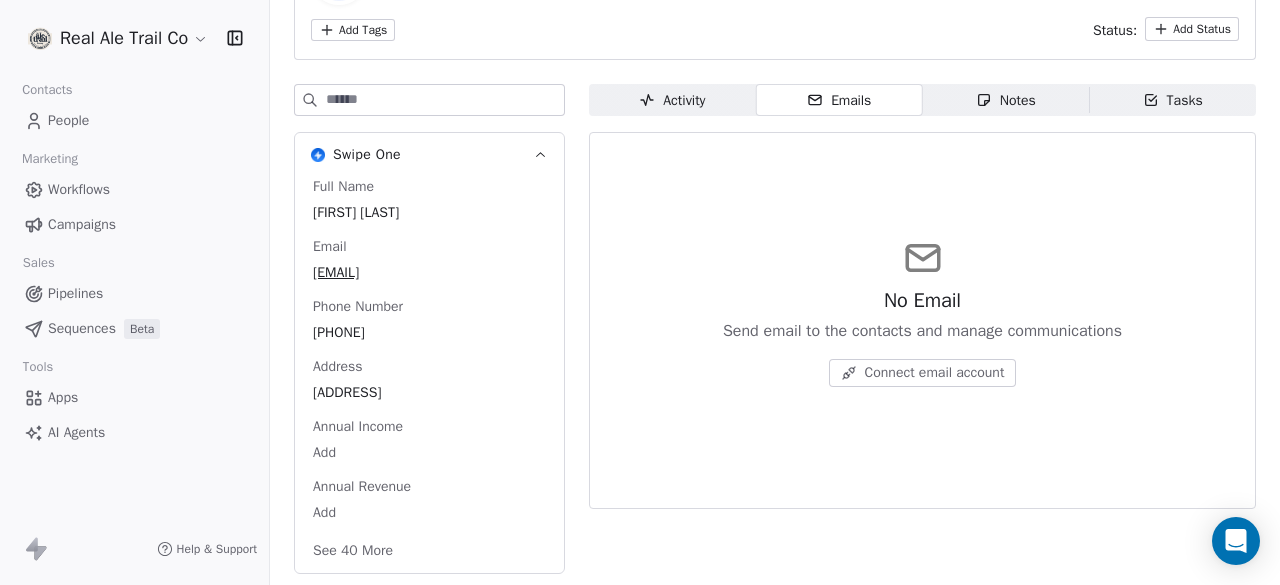 scroll, scrollTop: 0, scrollLeft: 0, axis: both 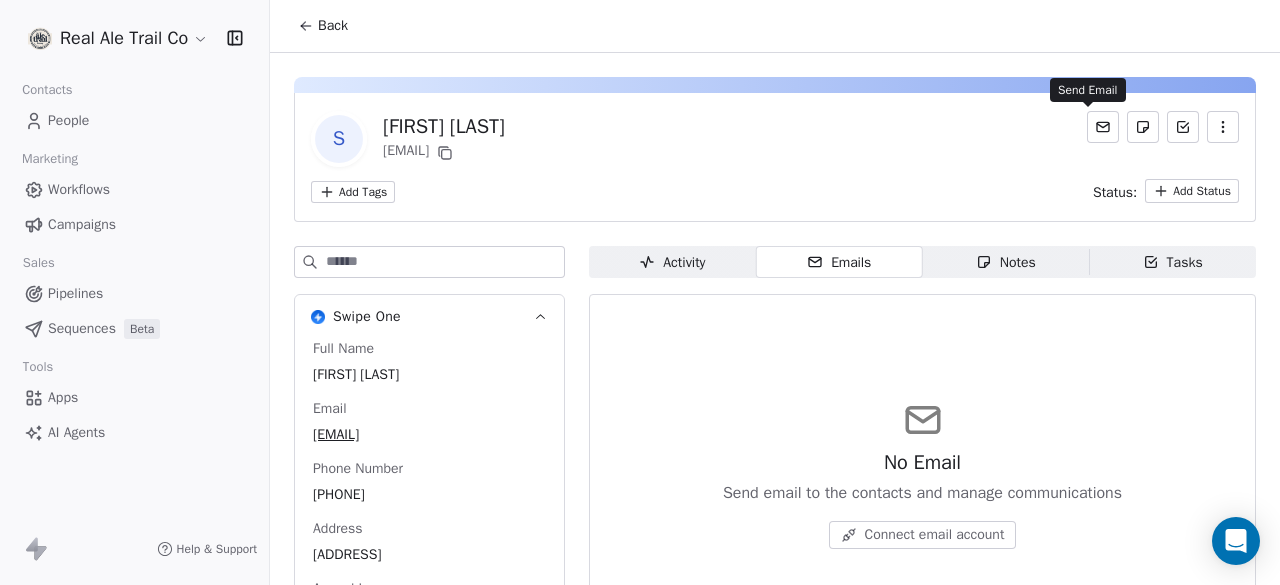 click 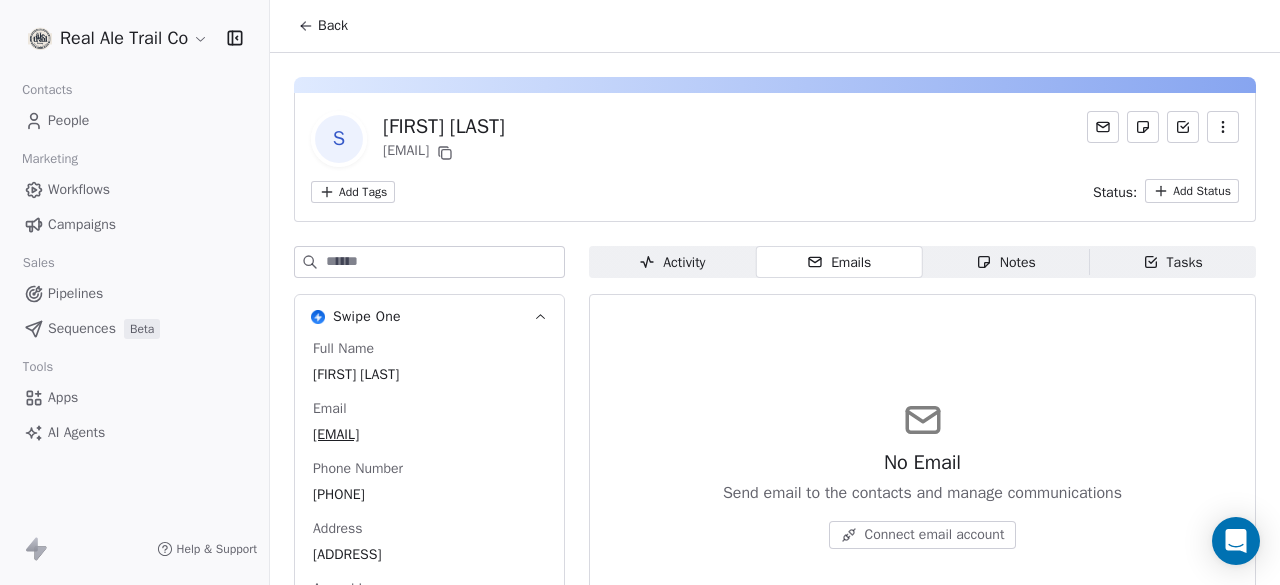 click 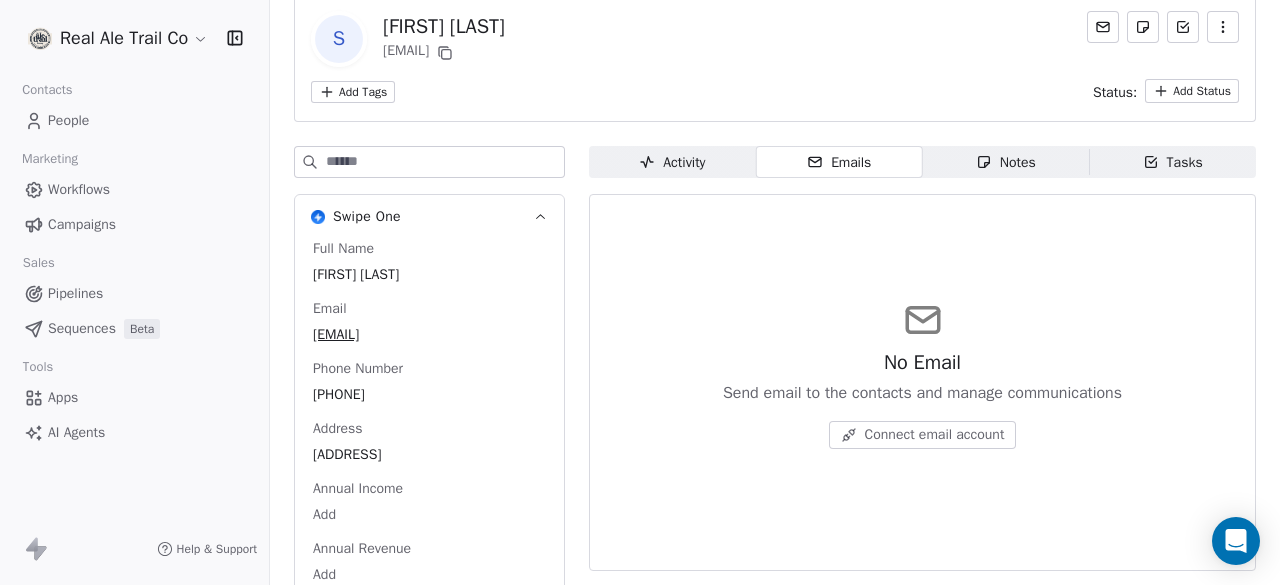click on "Connect email account" at bounding box center [935, 435] 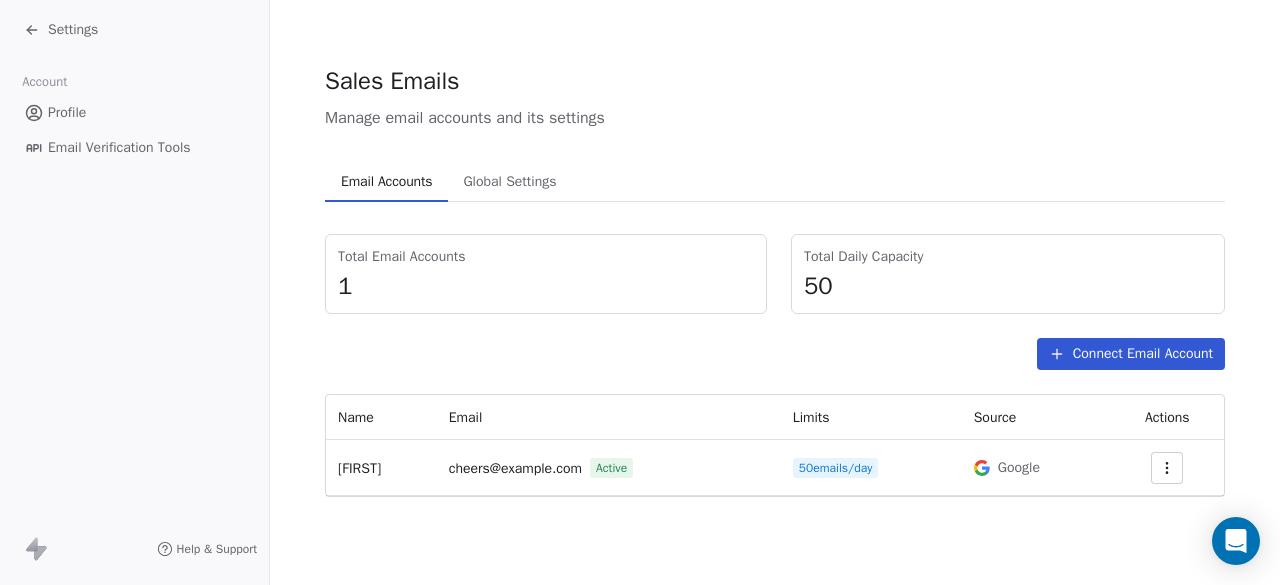 click on "Settings Account Profile Email Verification Tools Help & Support" at bounding box center [134, 292] 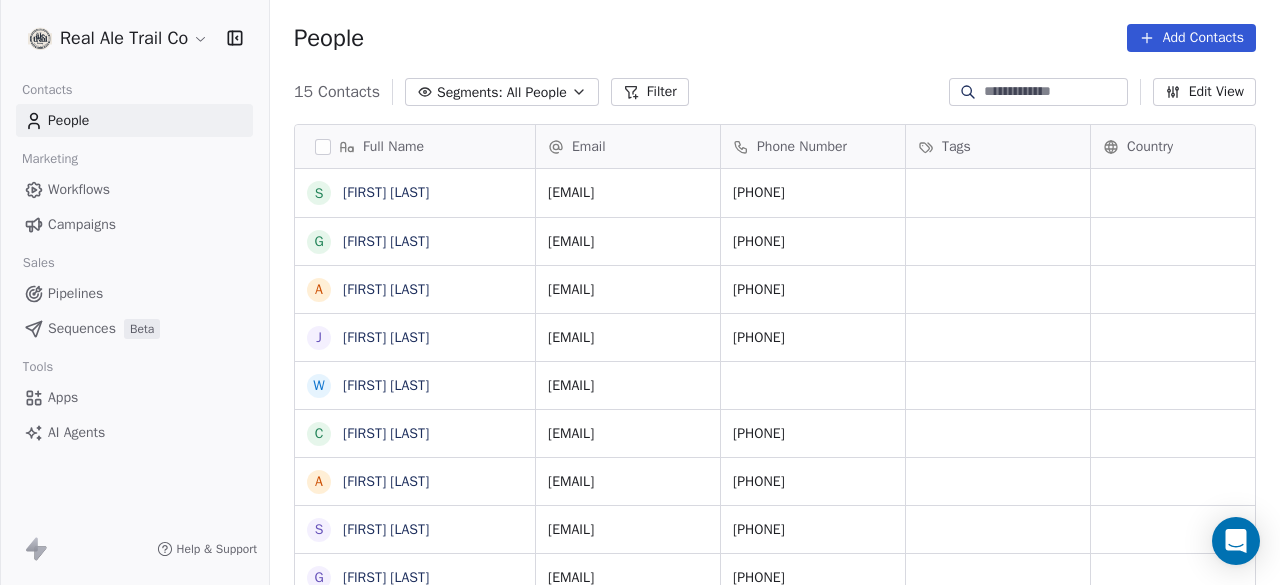 scroll, scrollTop: 16, scrollLeft: 16, axis: both 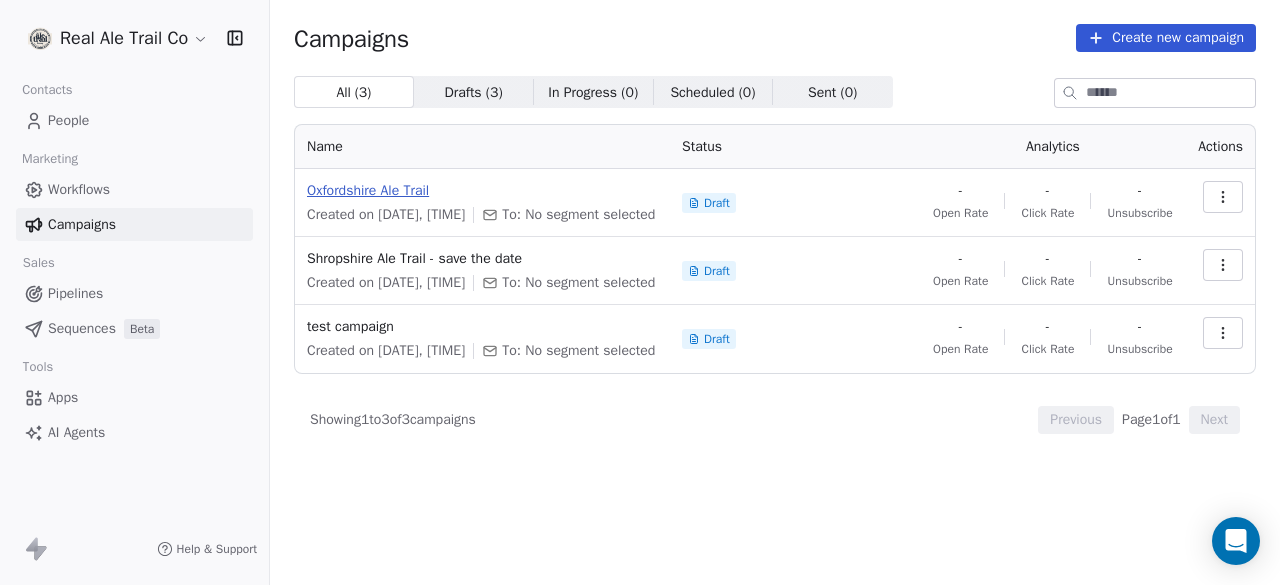 click on "Oxfordshire Ale Trail" at bounding box center (482, 191) 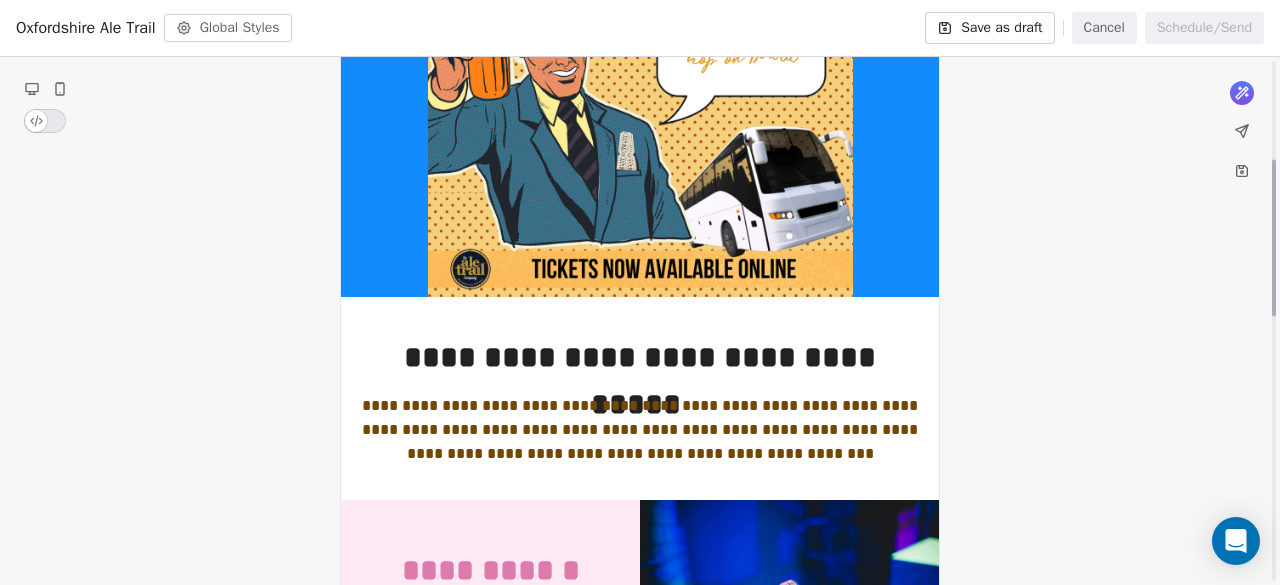 scroll, scrollTop: 0, scrollLeft: 0, axis: both 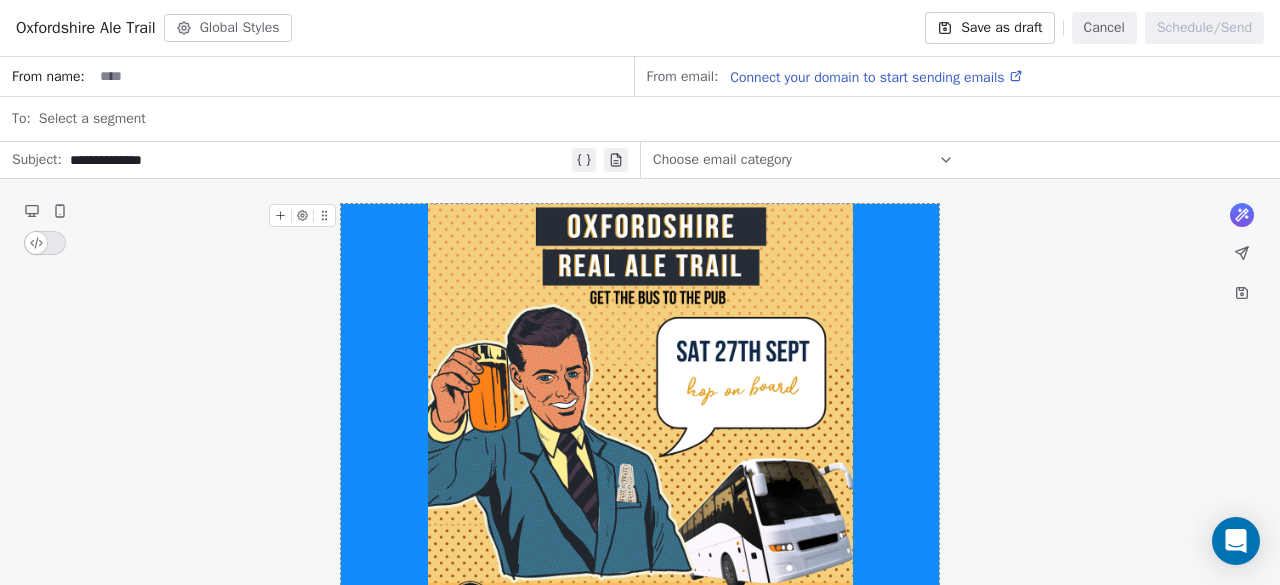 click at bounding box center (363, 76) 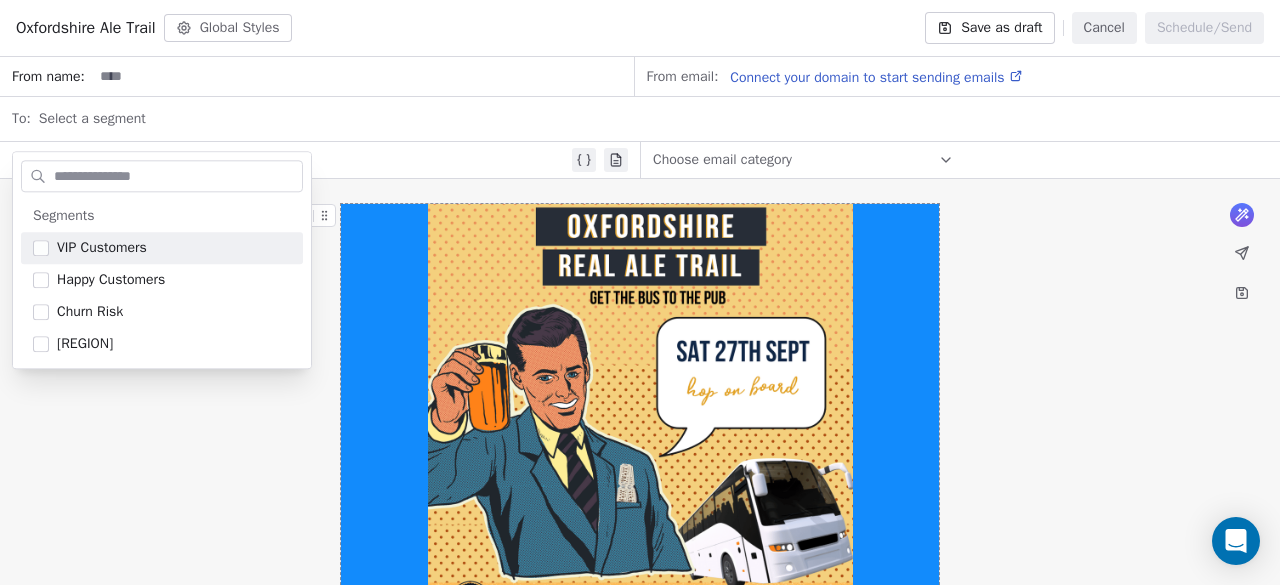 click on "Select a segment" at bounding box center [653, 119] 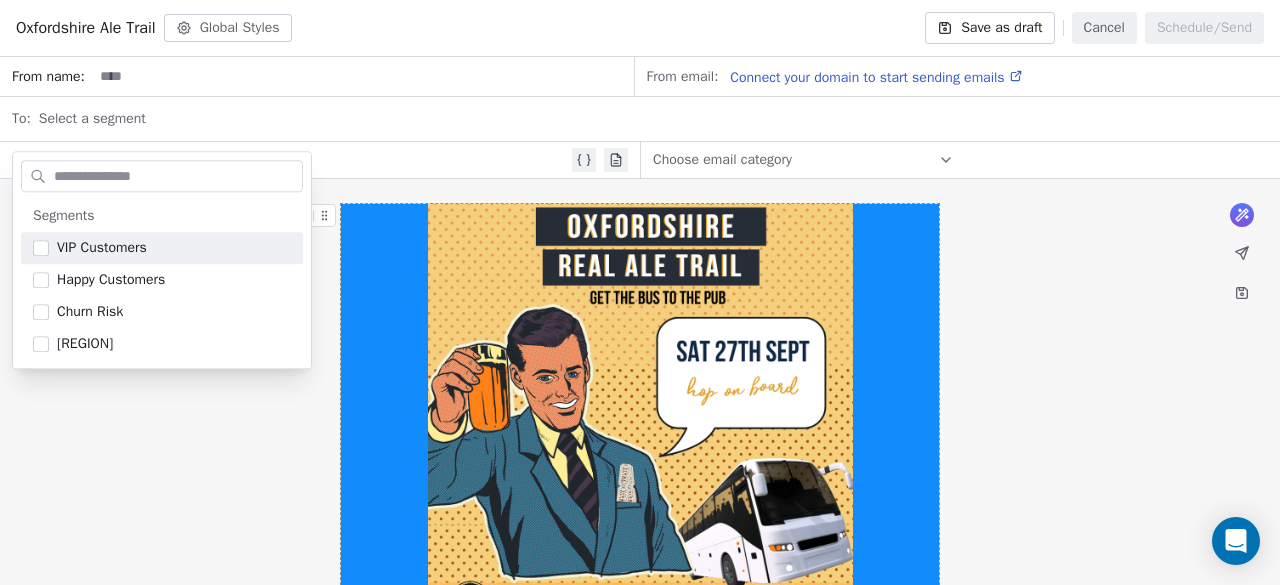 click on "Connect your domain to start sending emails" at bounding box center (867, 77) 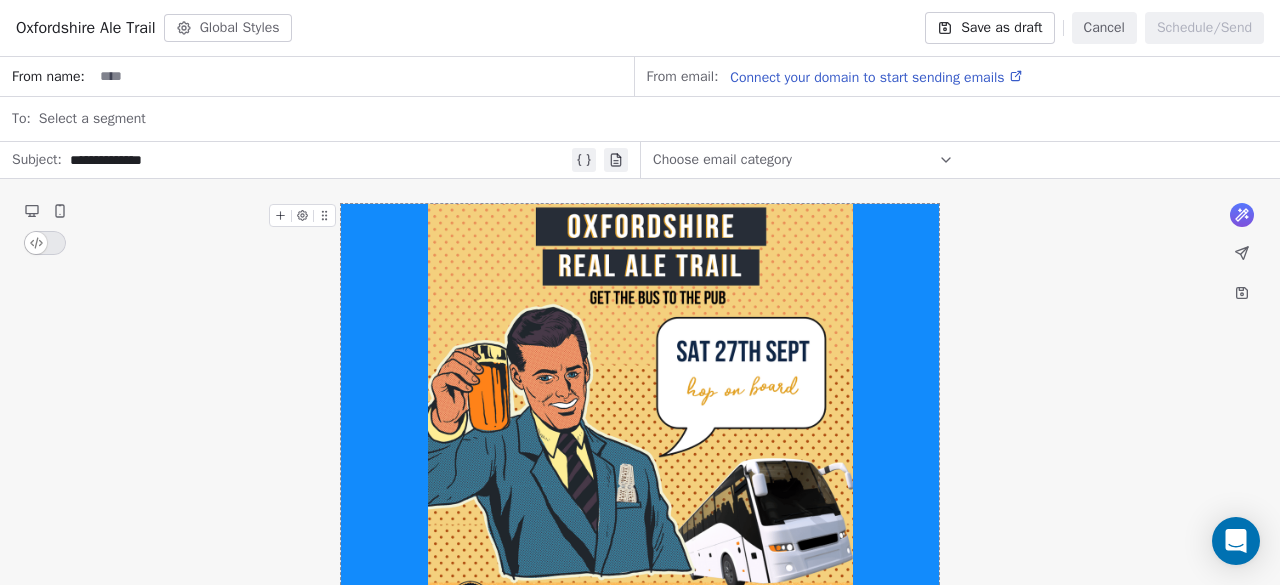 click at bounding box center [363, 76] 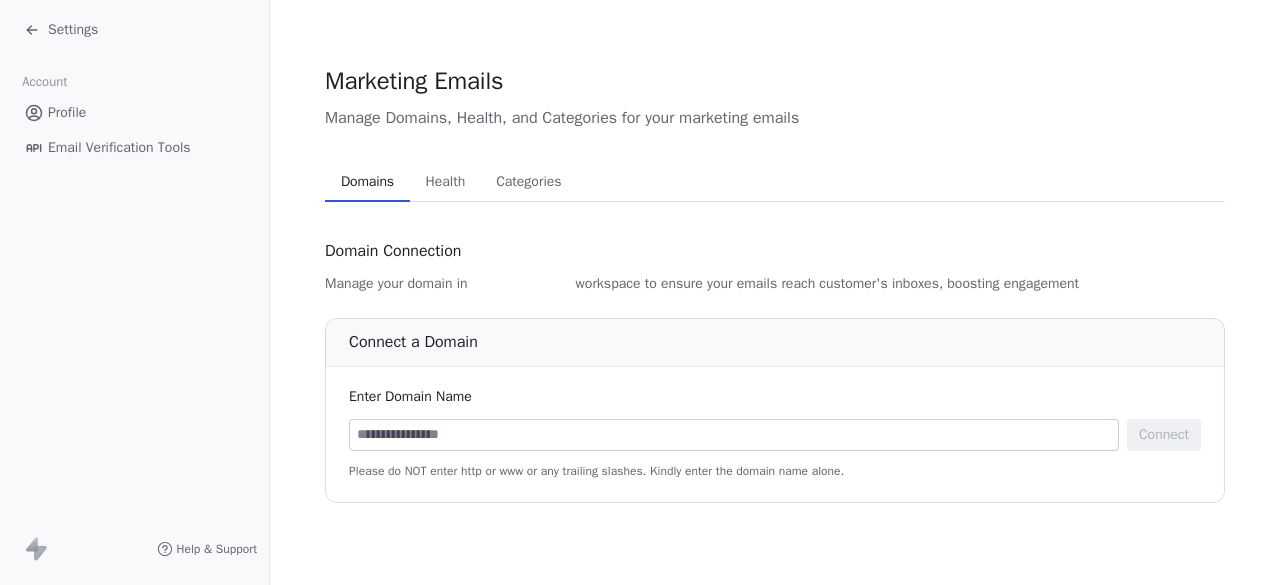 scroll, scrollTop: 0, scrollLeft: 0, axis: both 